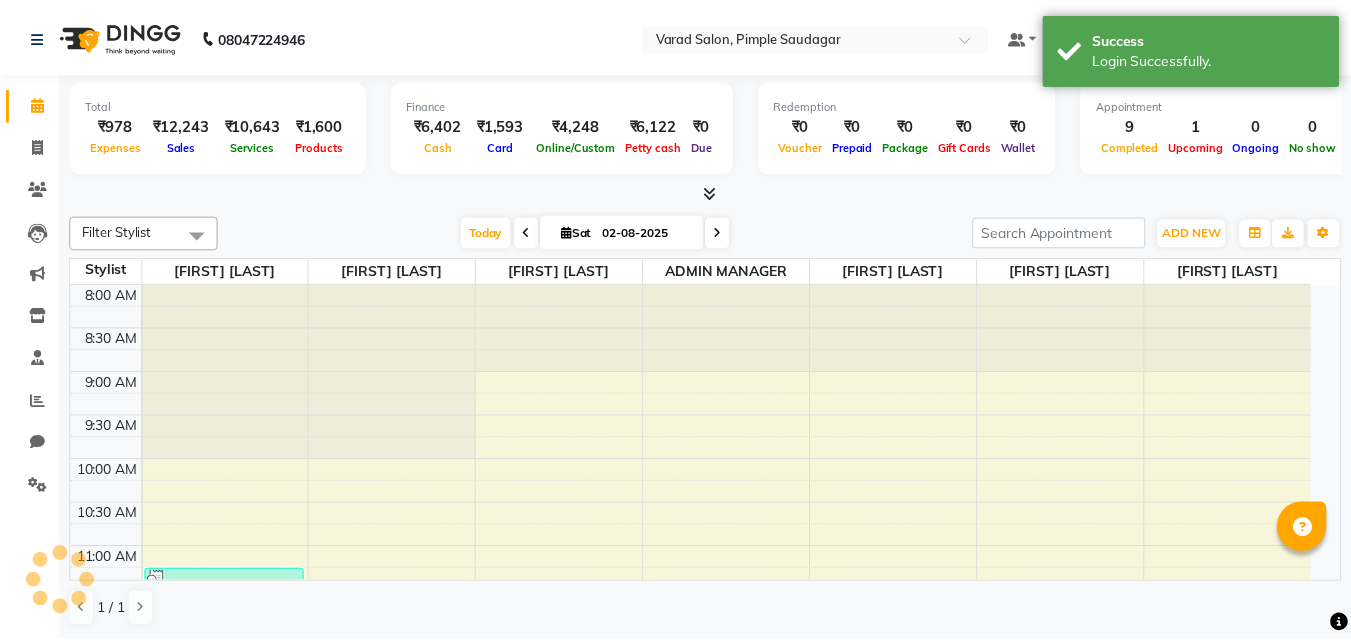 scroll, scrollTop: 0, scrollLeft: 0, axis: both 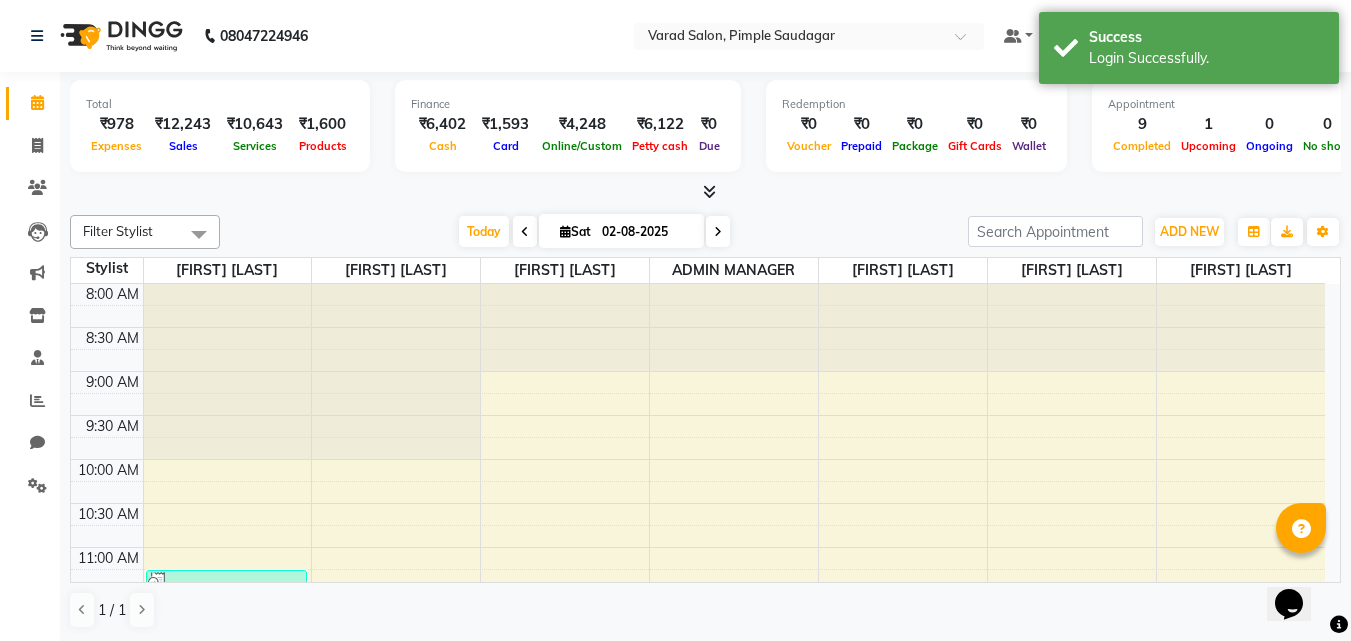 click at bounding box center (709, 191) 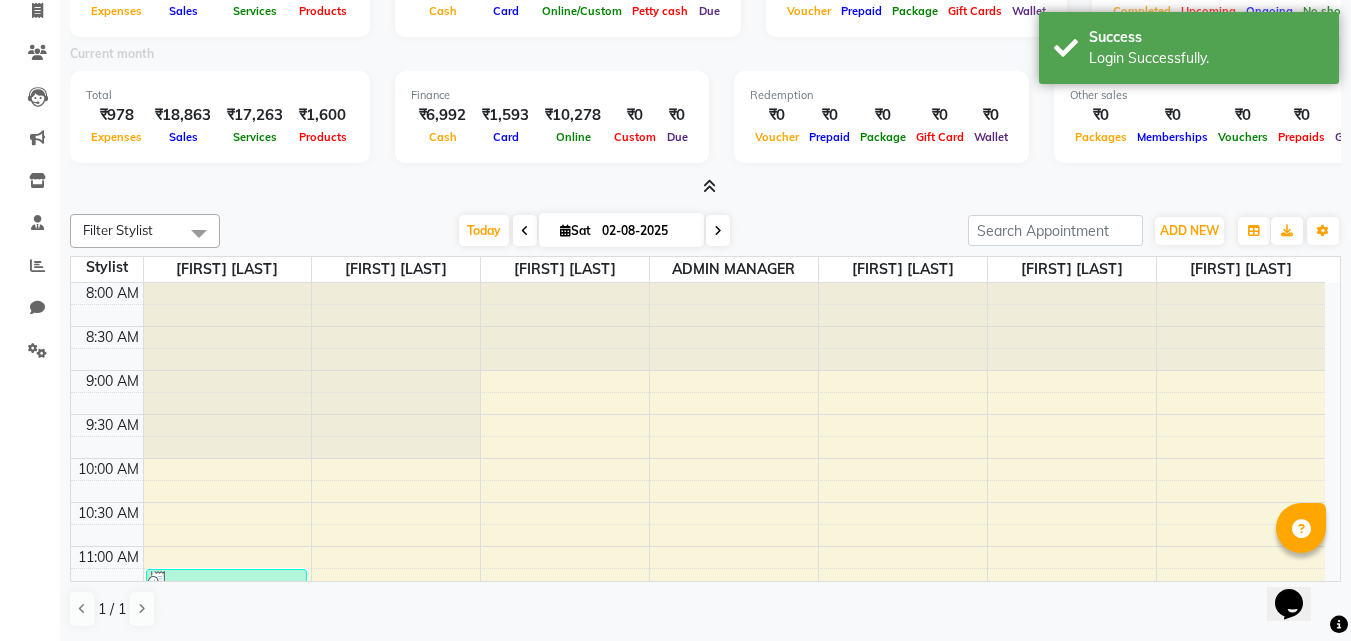 scroll, scrollTop: 0, scrollLeft: 0, axis: both 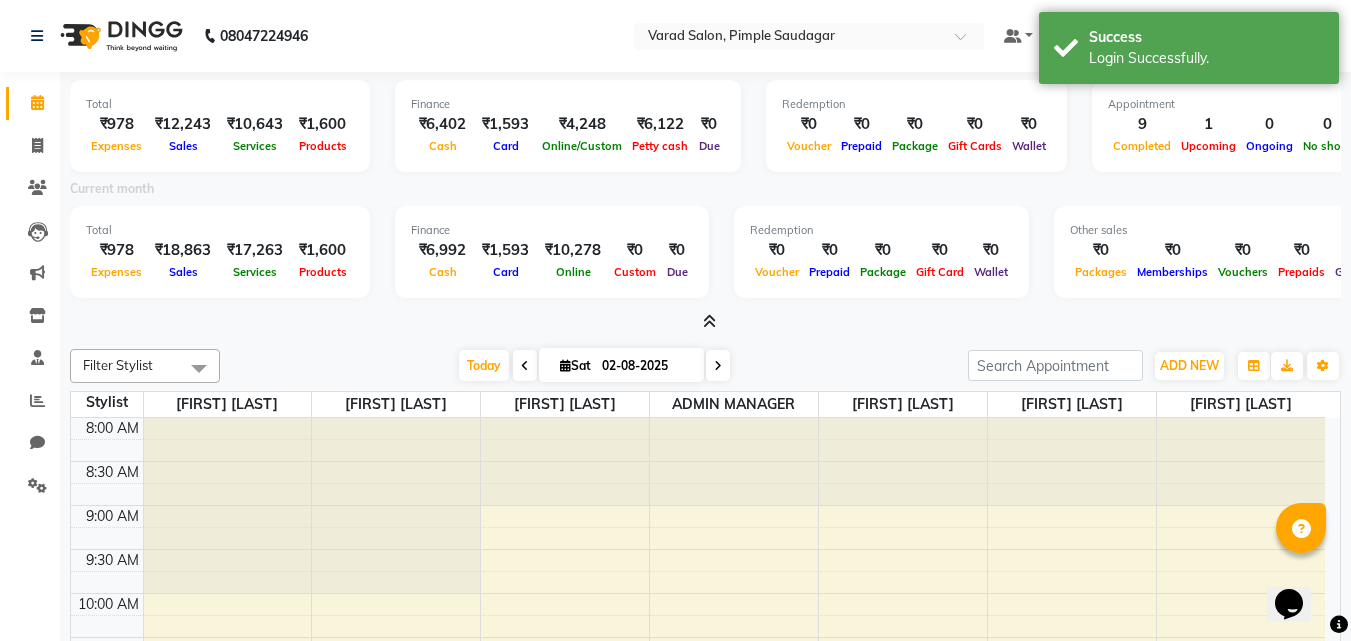 click at bounding box center [709, 321] 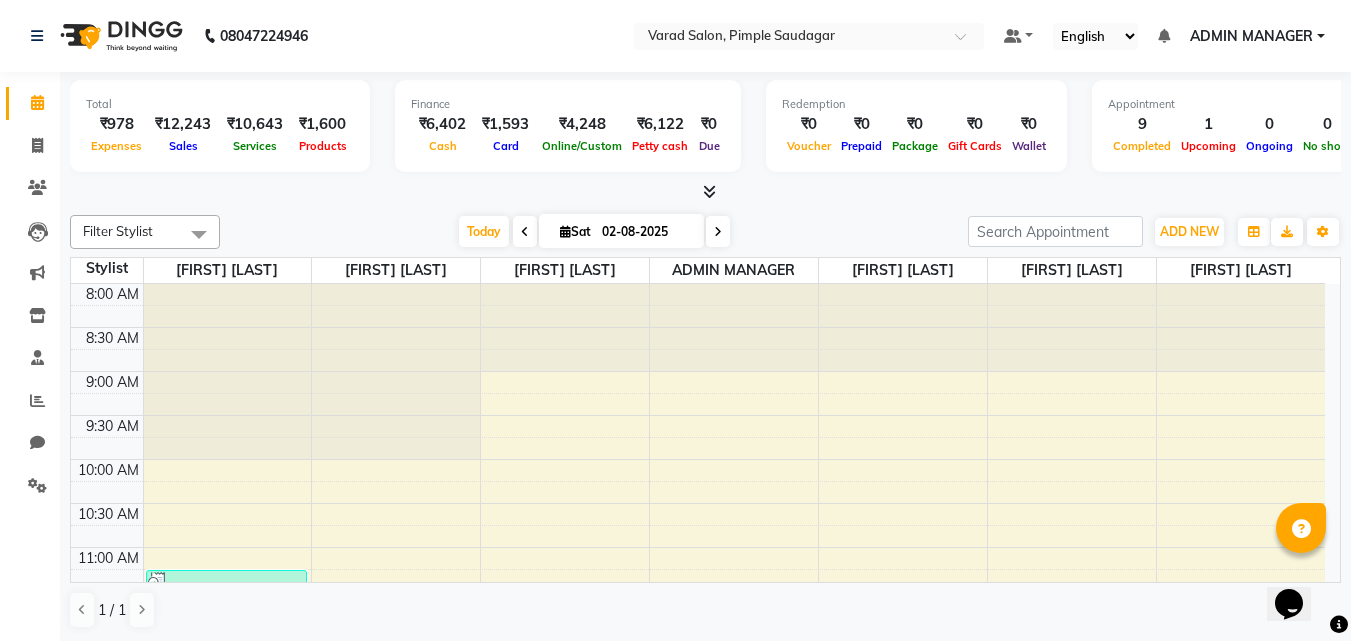 click at bounding box center [709, 191] 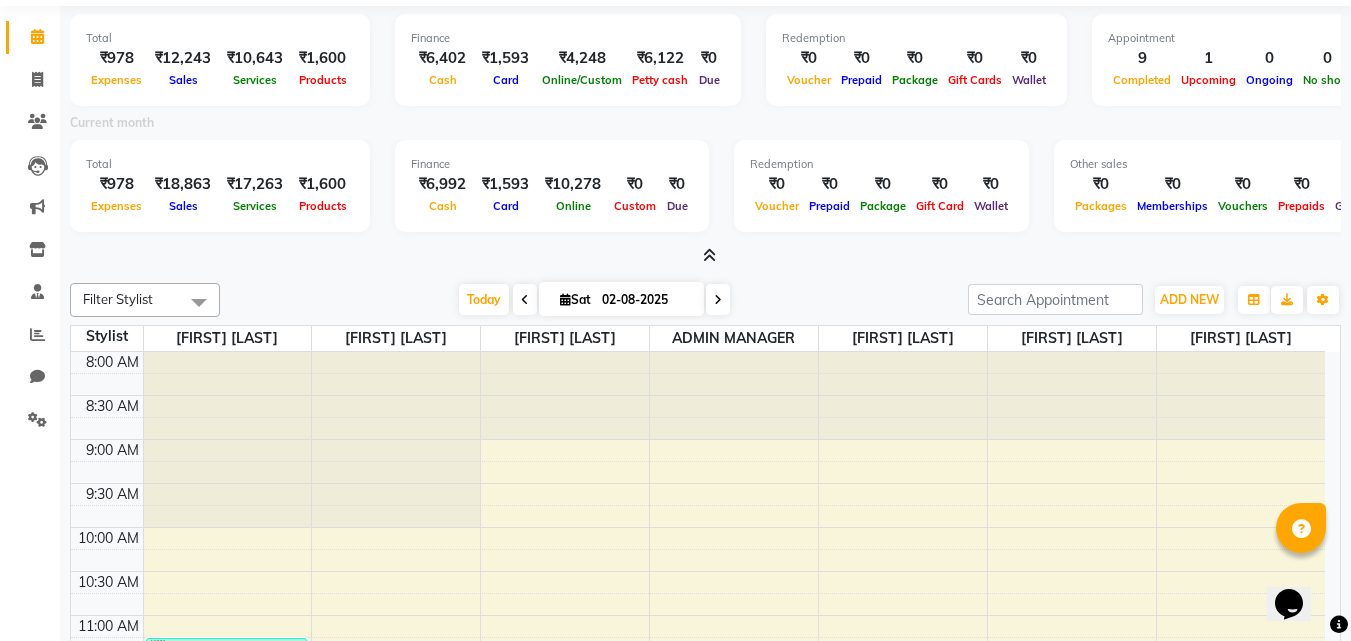 scroll, scrollTop: 0, scrollLeft: 0, axis: both 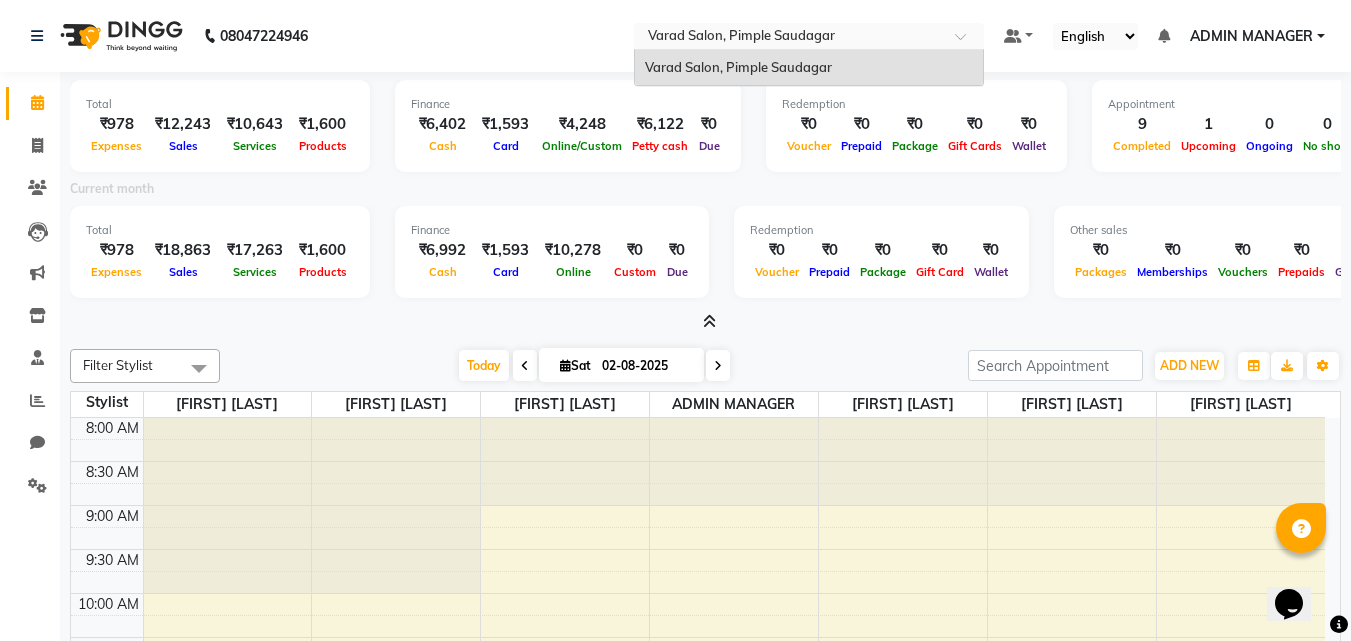 click at bounding box center [789, 38] 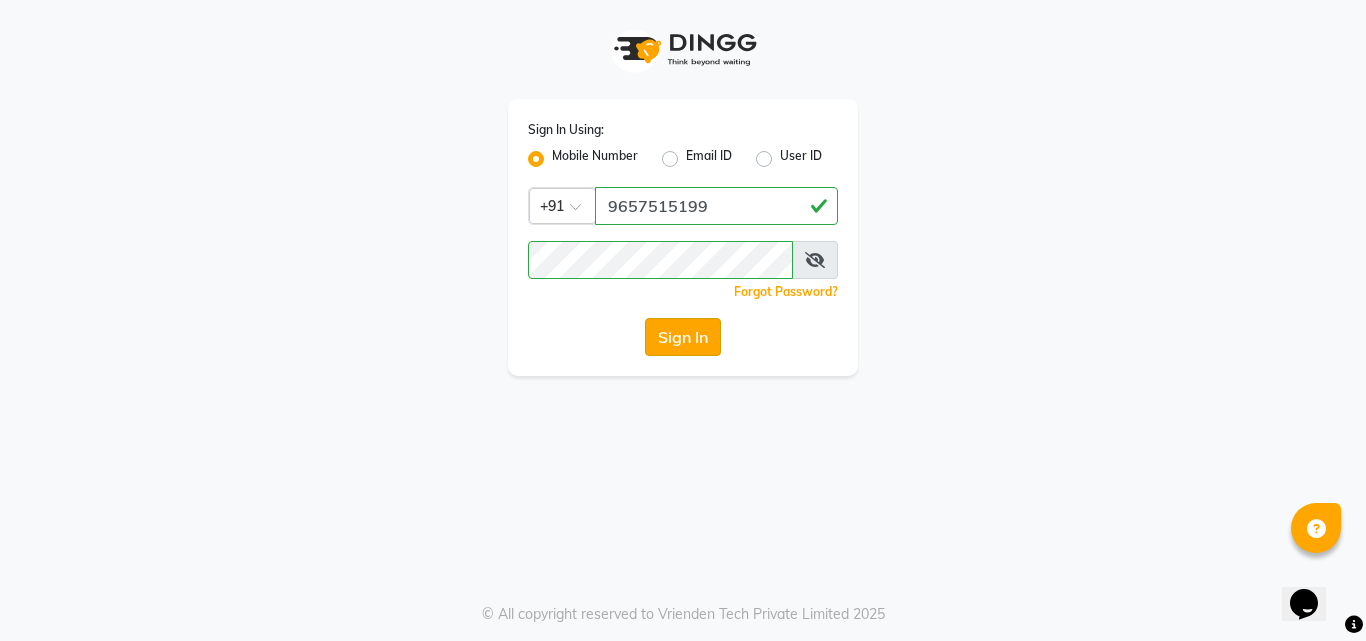 click on "Sign In" 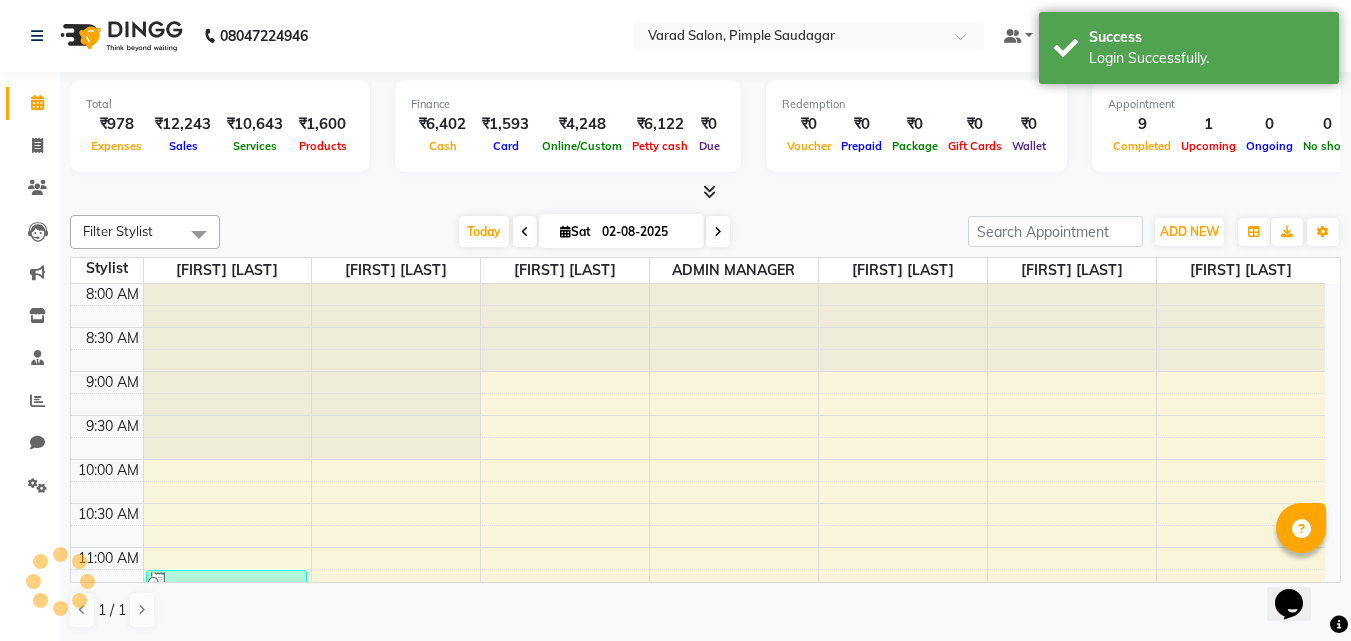 scroll, scrollTop: 0, scrollLeft: 0, axis: both 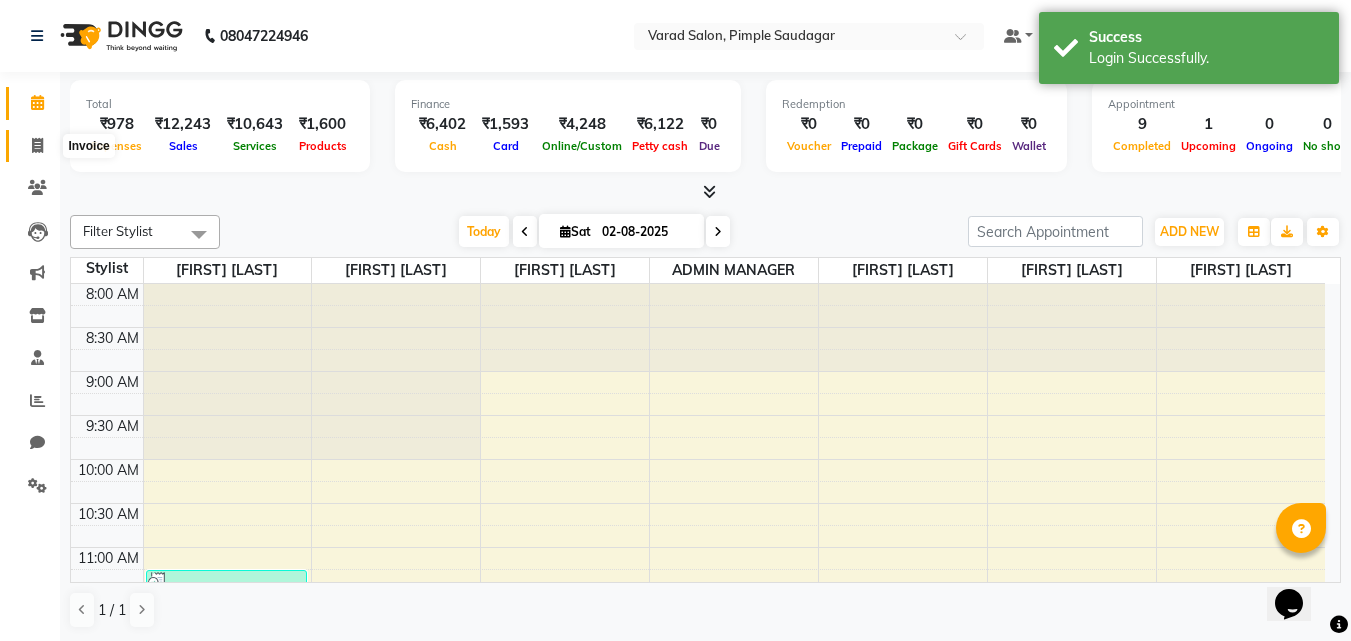 click 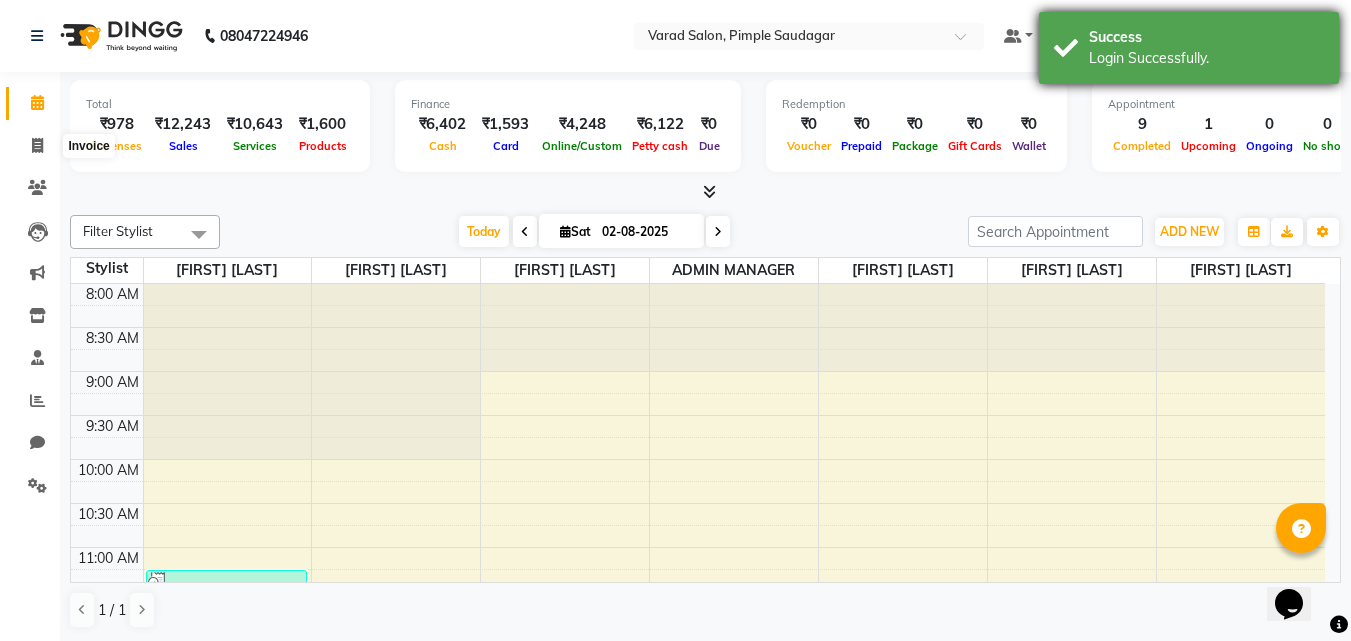 select on "7816" 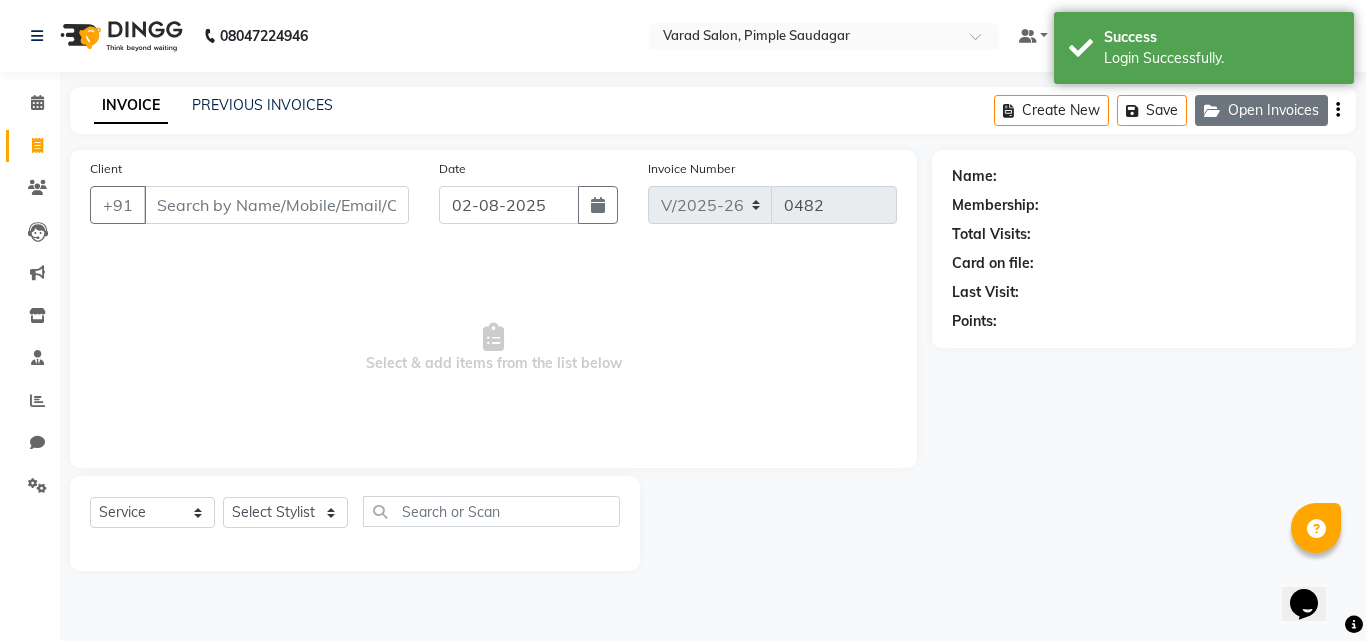 click on "Open Invoices" 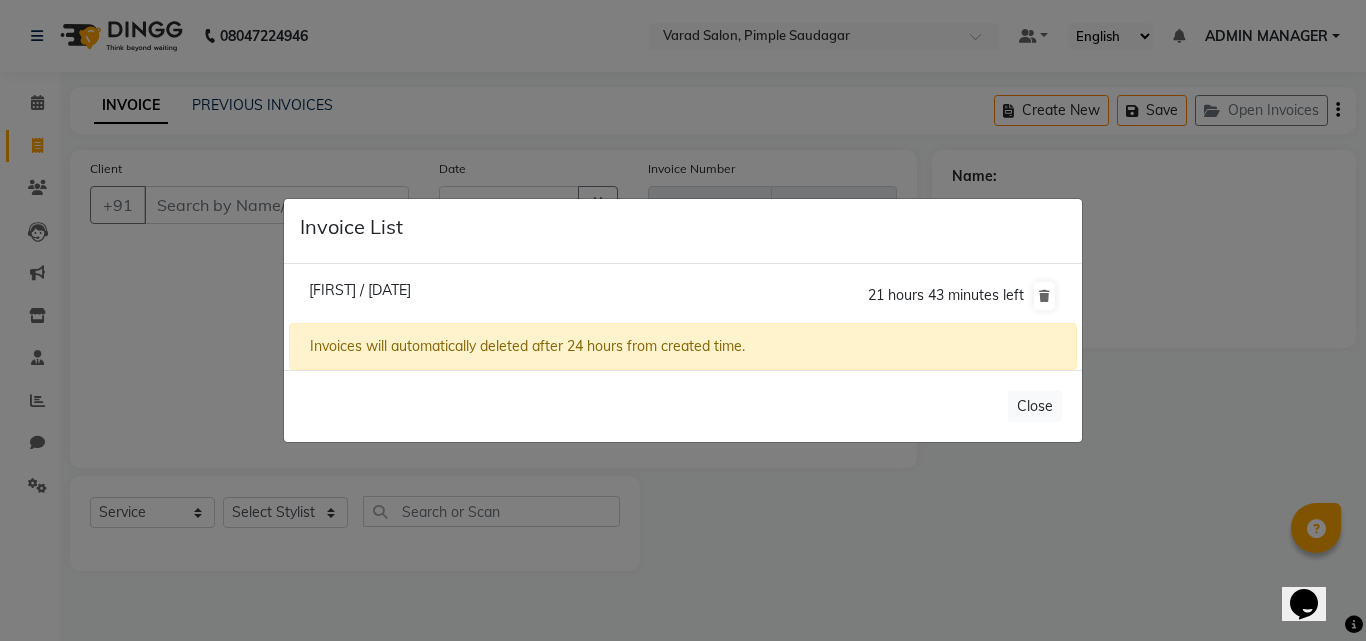 click on "[FIRST] / [DATE]" 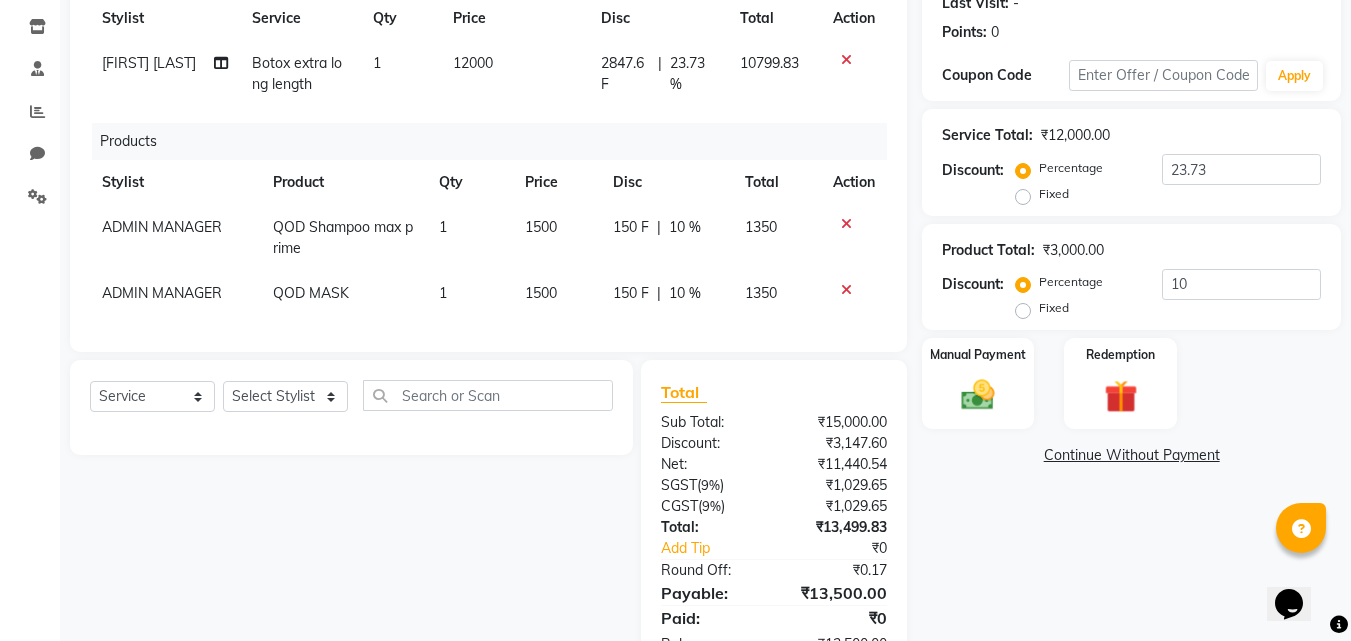 scroll, scrollTop: 368, scrollLeft: 0, axis: vertical 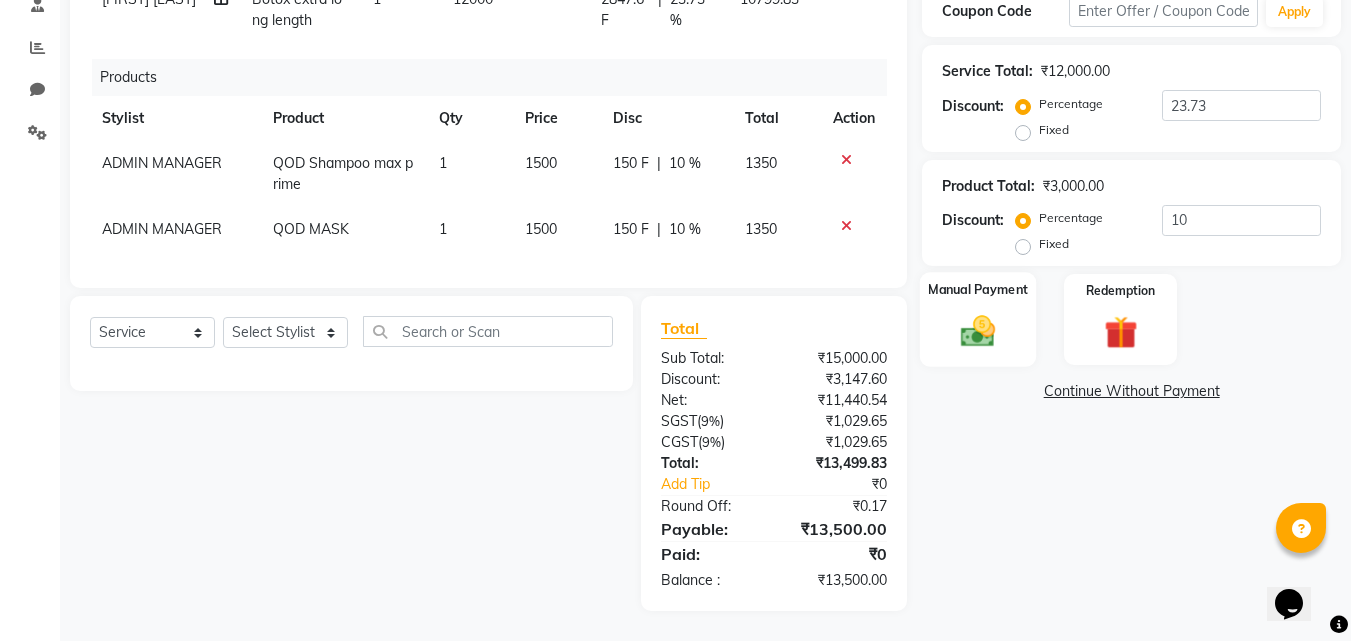 click 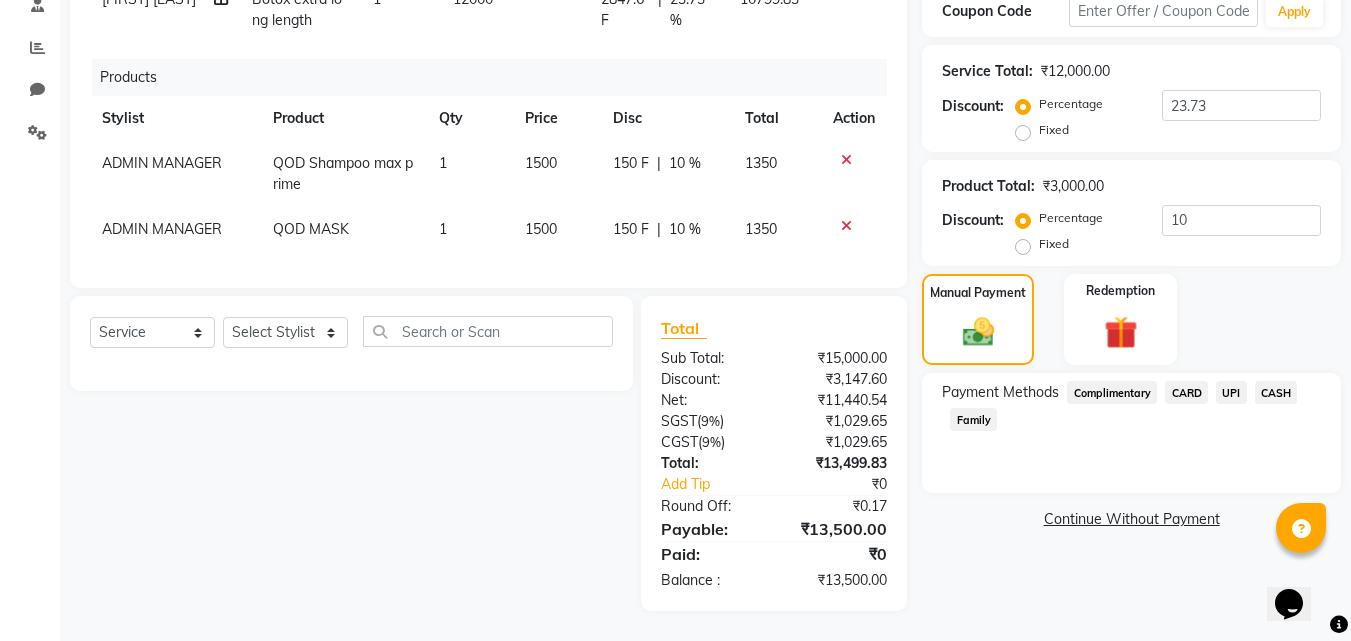 click on "UPI" 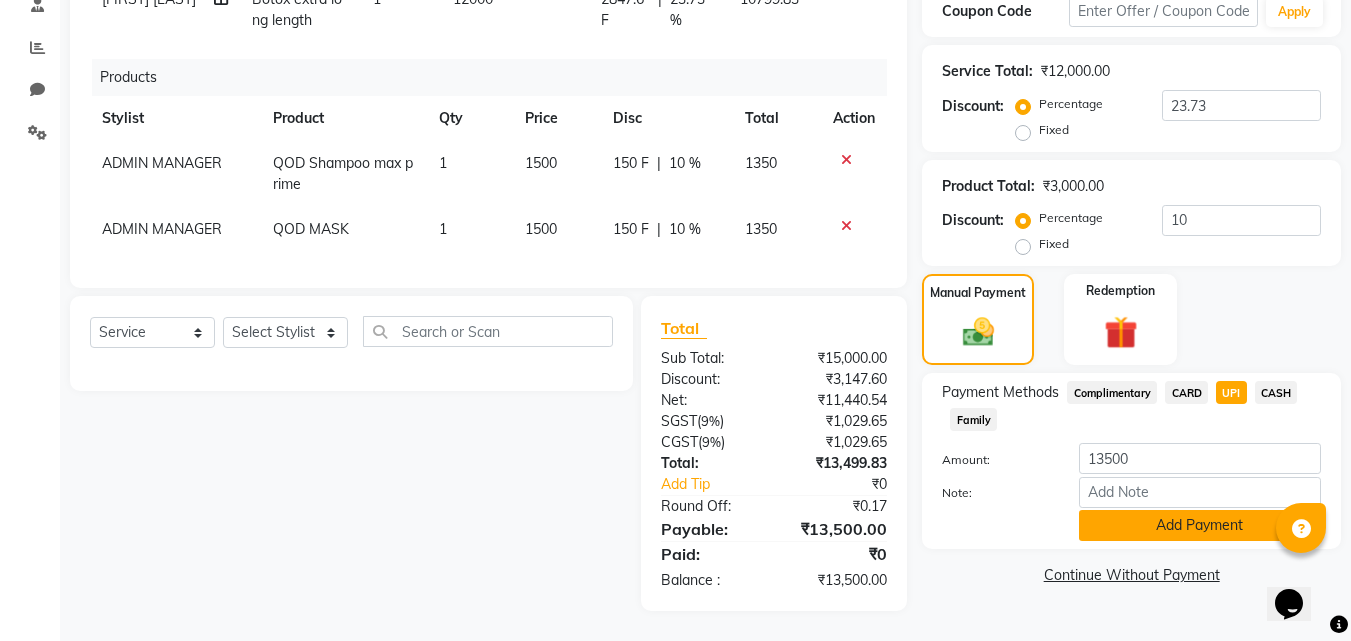 click on "Add Payment" 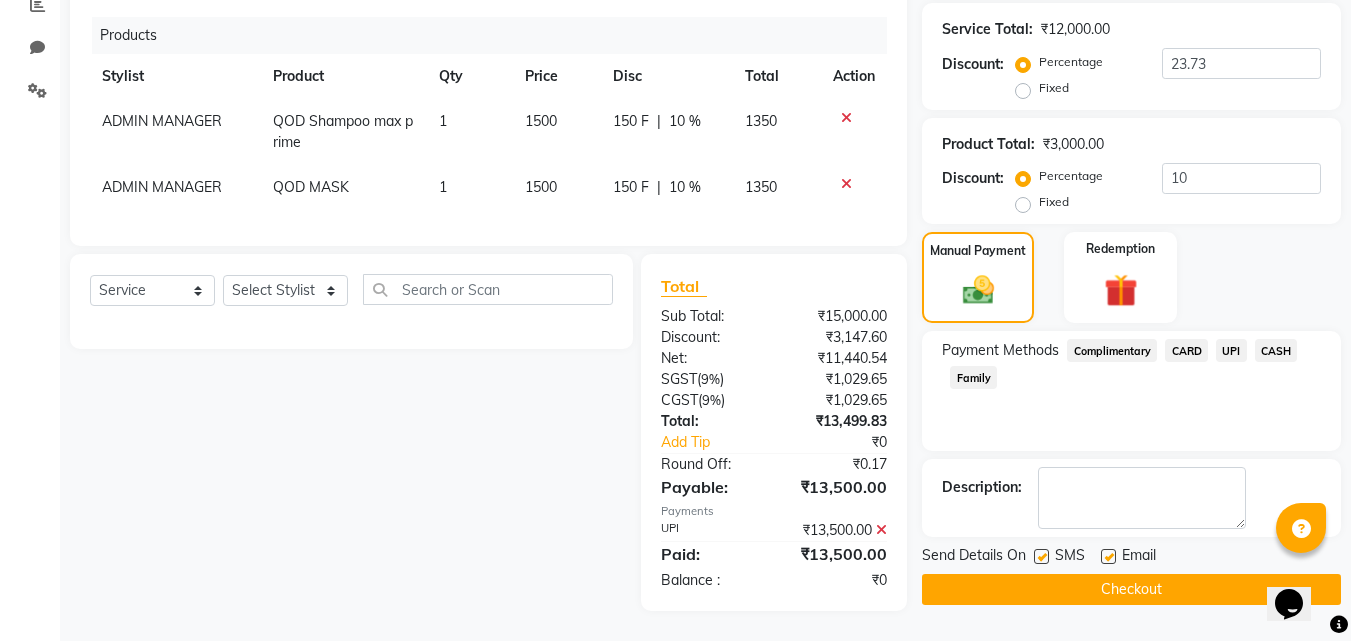 scroll, scrollTop: 410, scrollLeft: 0, axis: vertical 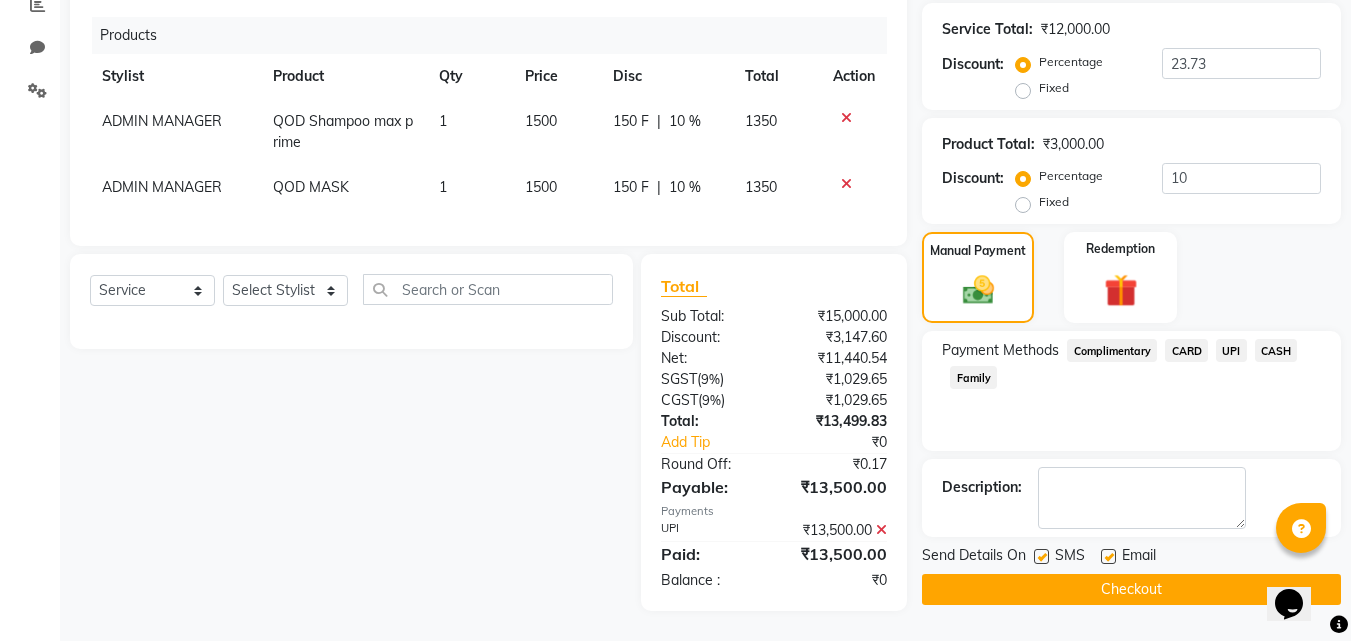 click on "CARD" 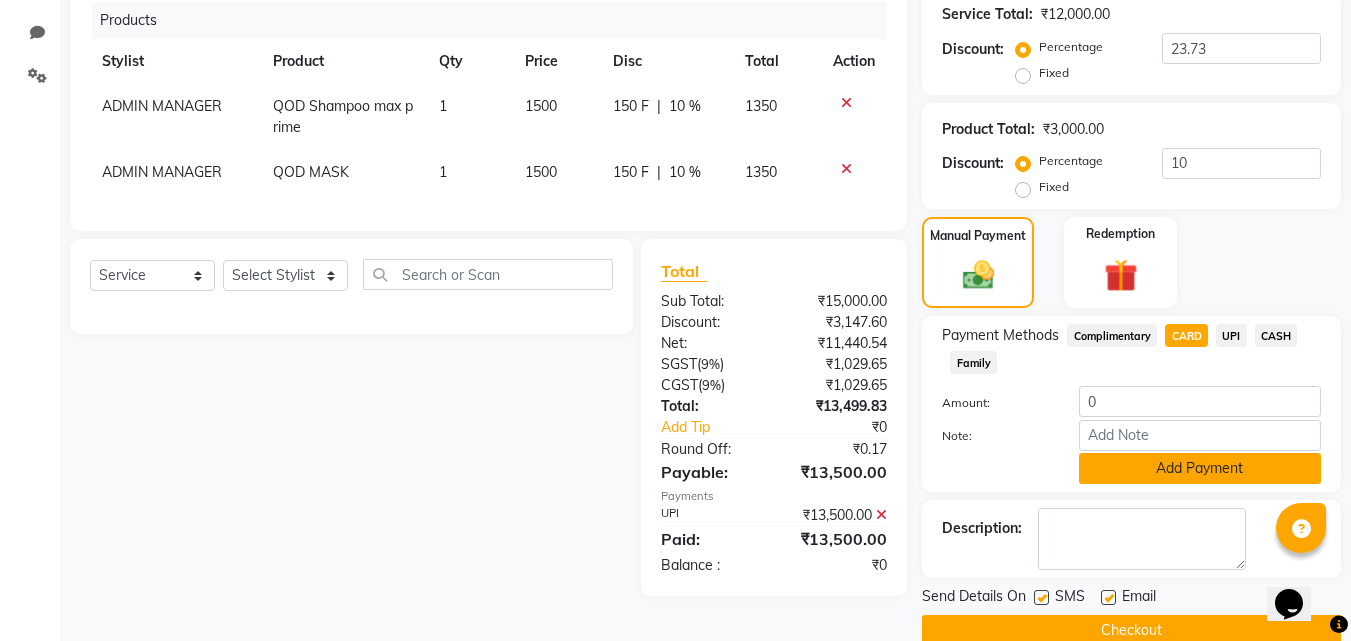 click on "Add Payment" 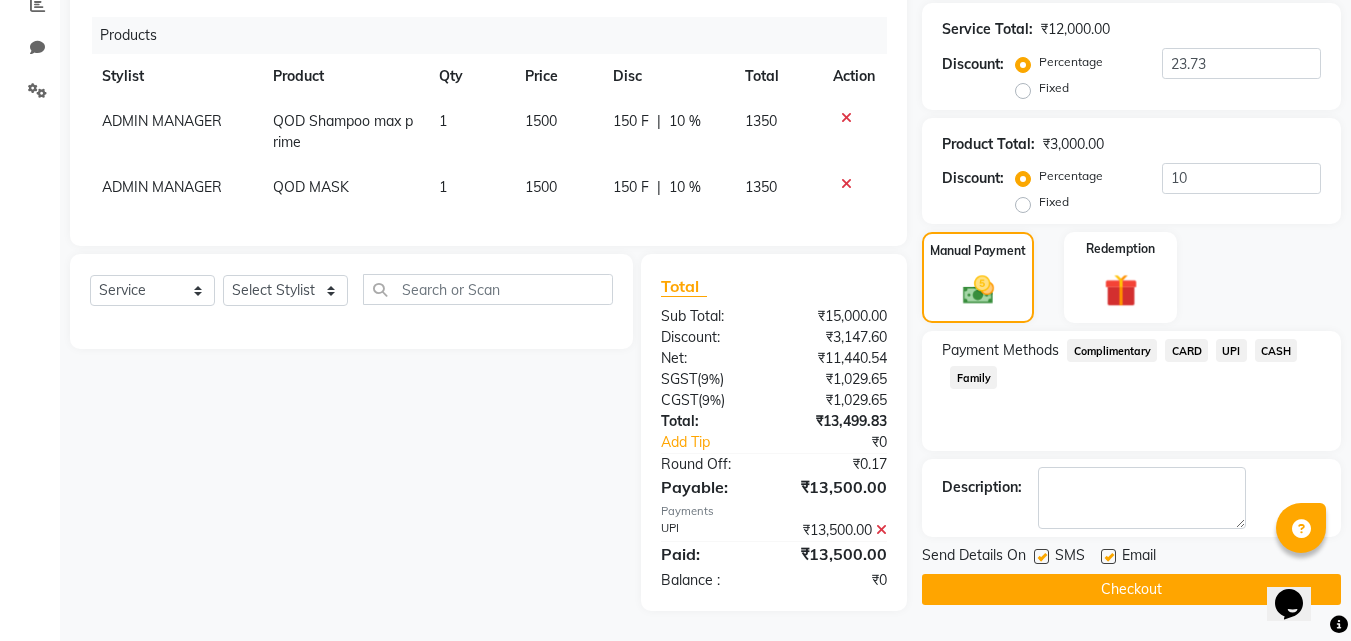 click on "Checkout" 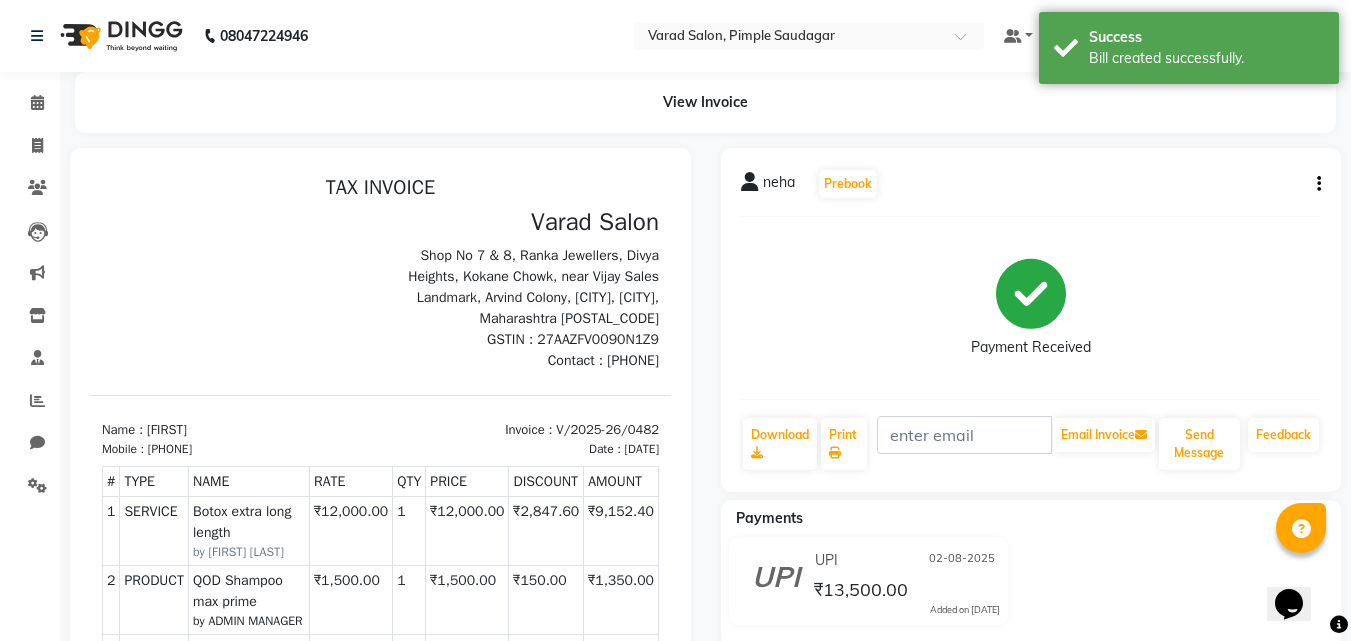 scroll, scrollTop: 0, scrollLeft: 0, axis: both 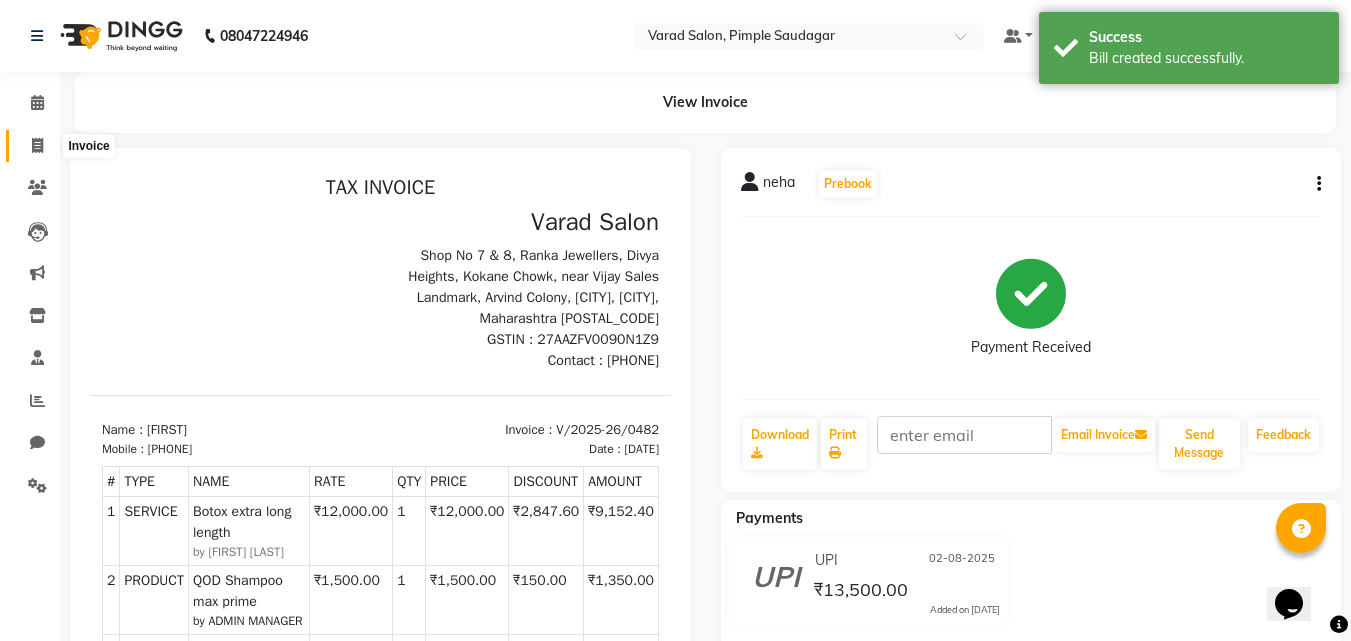 click 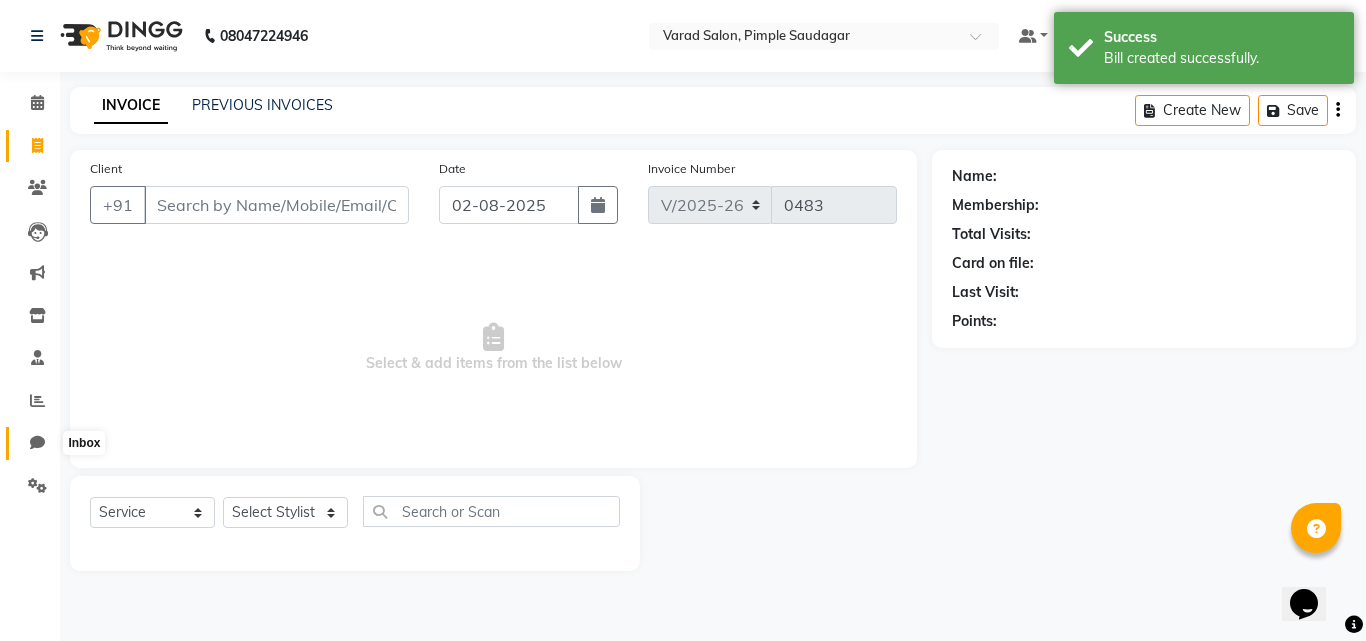 click 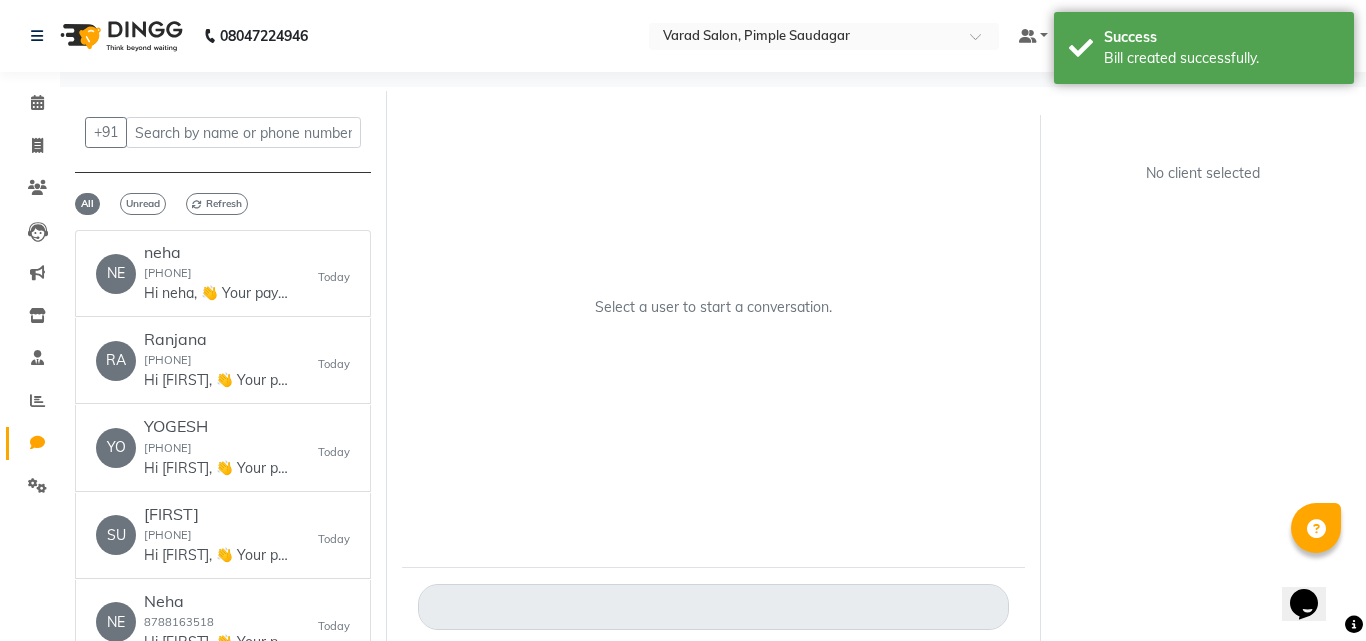 click 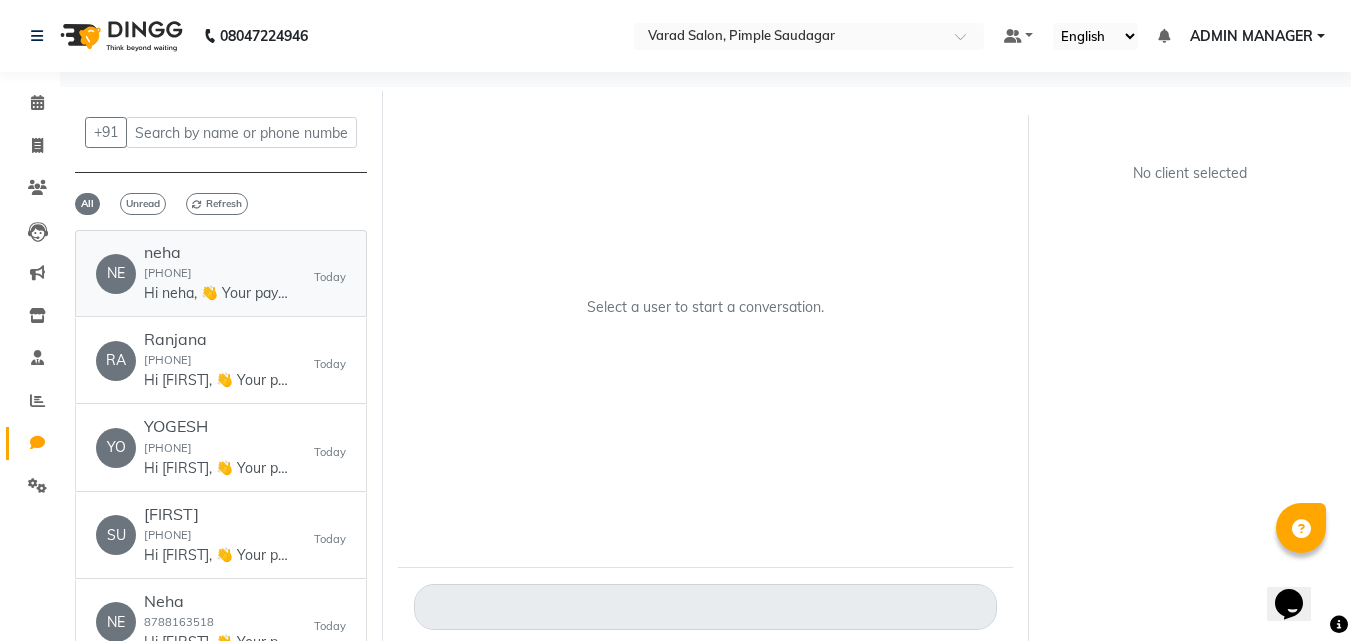 click on "Hi [FIRST], 👋
Your payment at Varad Salon is confirmed!
💰 Amount: 13499
🧾 Receipt Link: ww4.in/a?c=fK1tub
We’d love to hear your feedback: ww4.in/a?c=cnmhEd
Thanks for visiting! 💖" 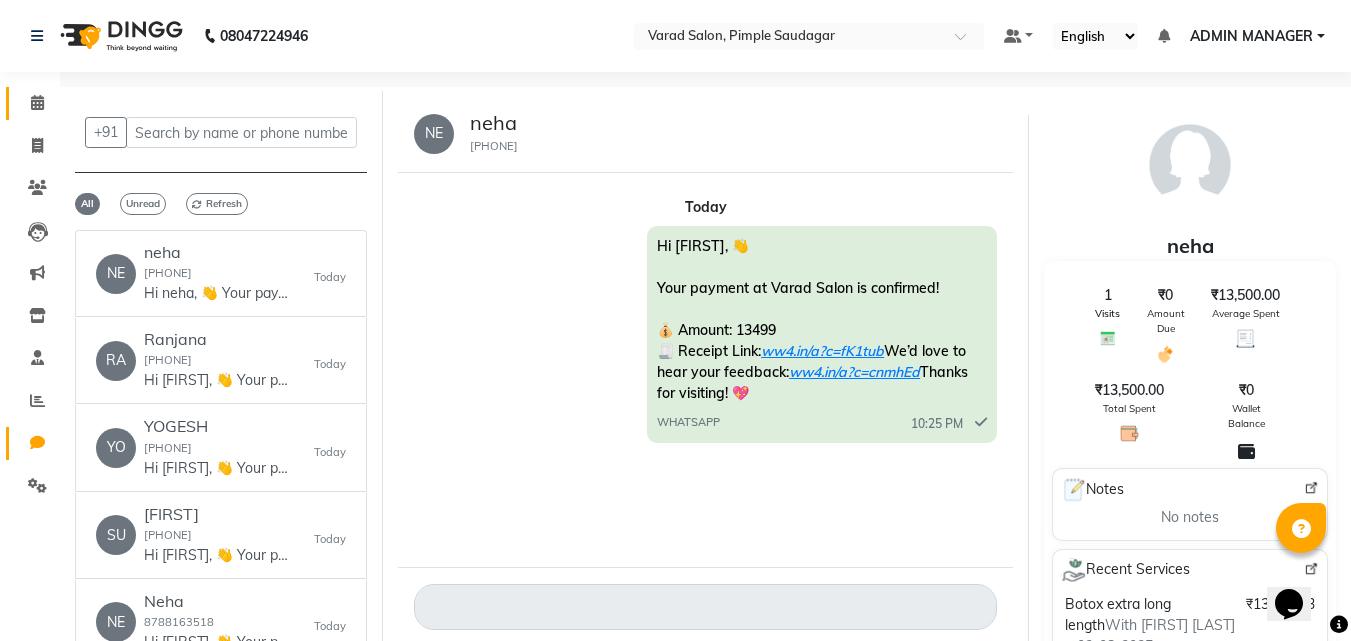 click 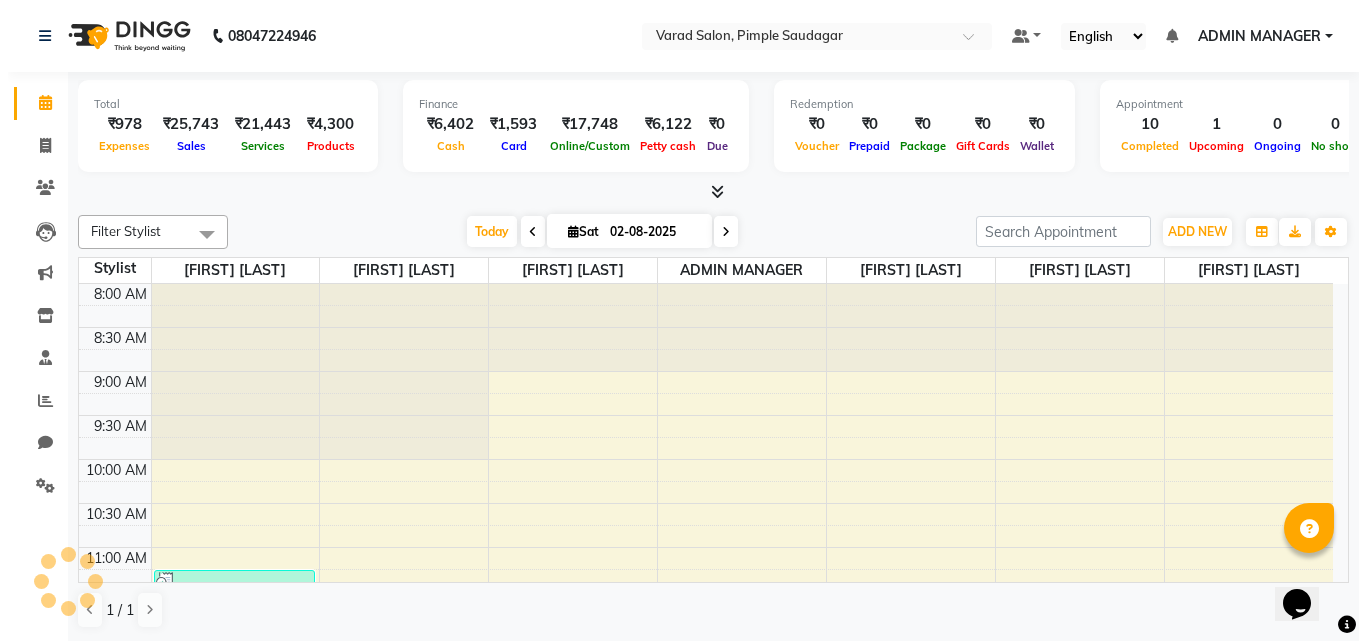scroll, scrollTop: 0, scrollLeft: 0, axis: both 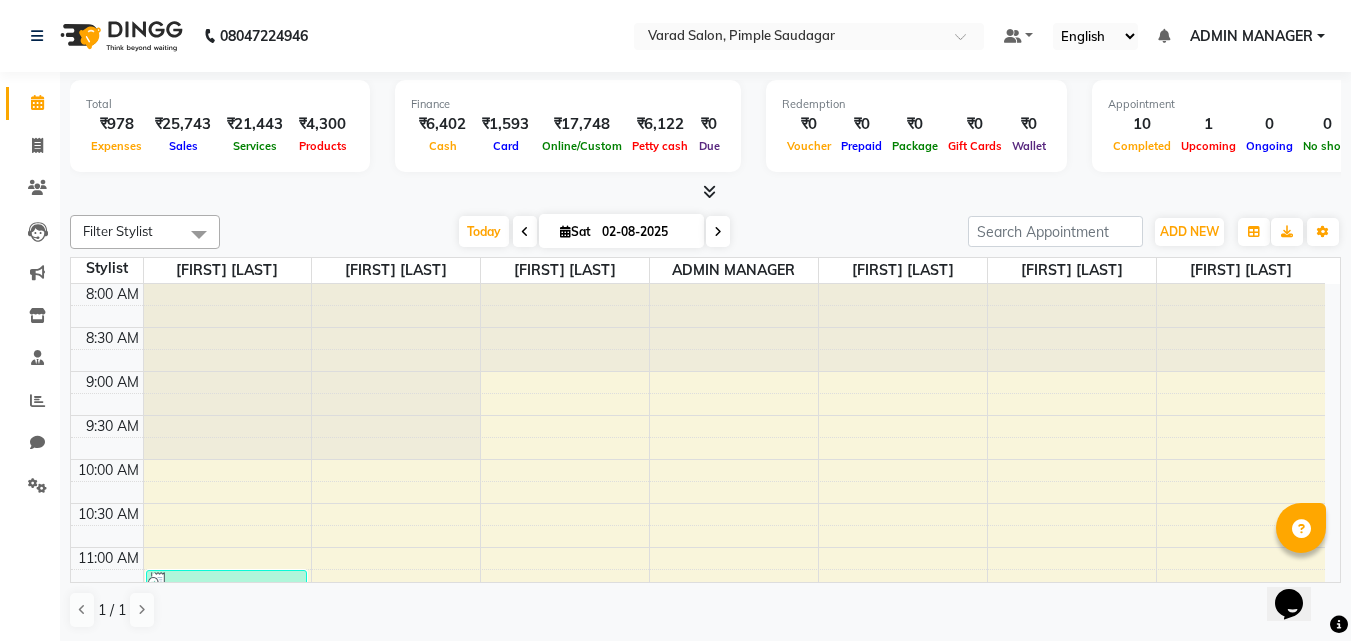 click at bounding box center [709, 191] 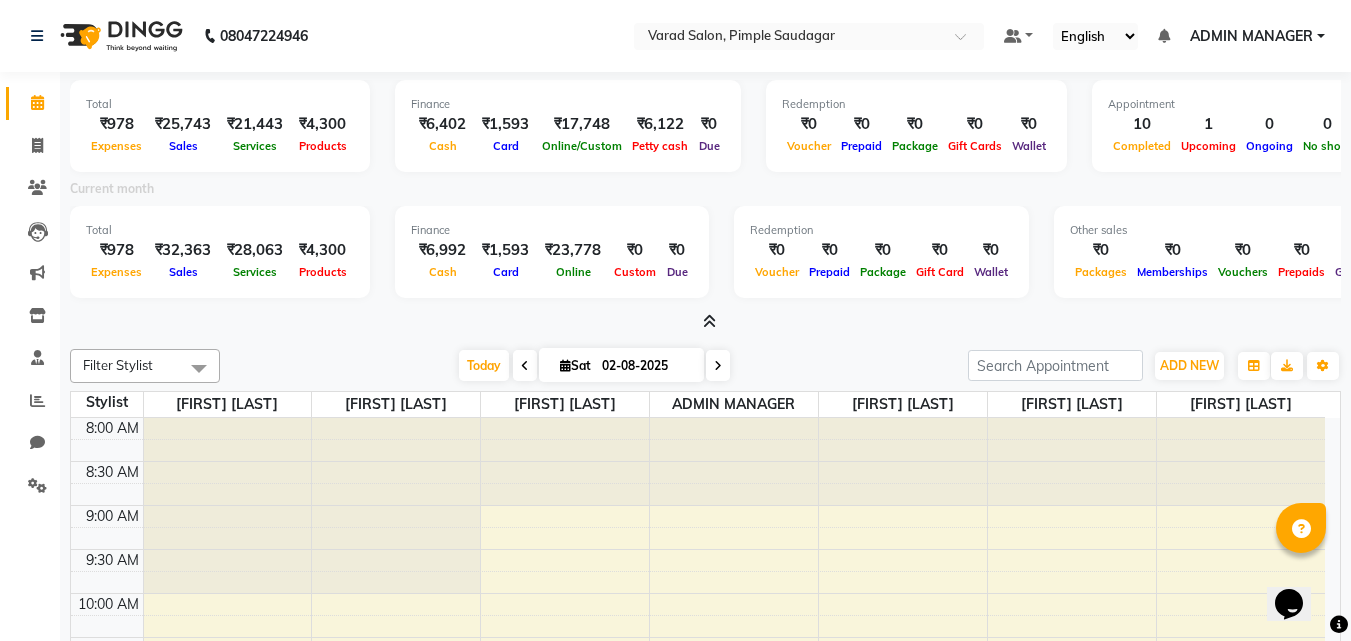 click on "ADMIN MANAGER" at bounding box center (1251, 36) 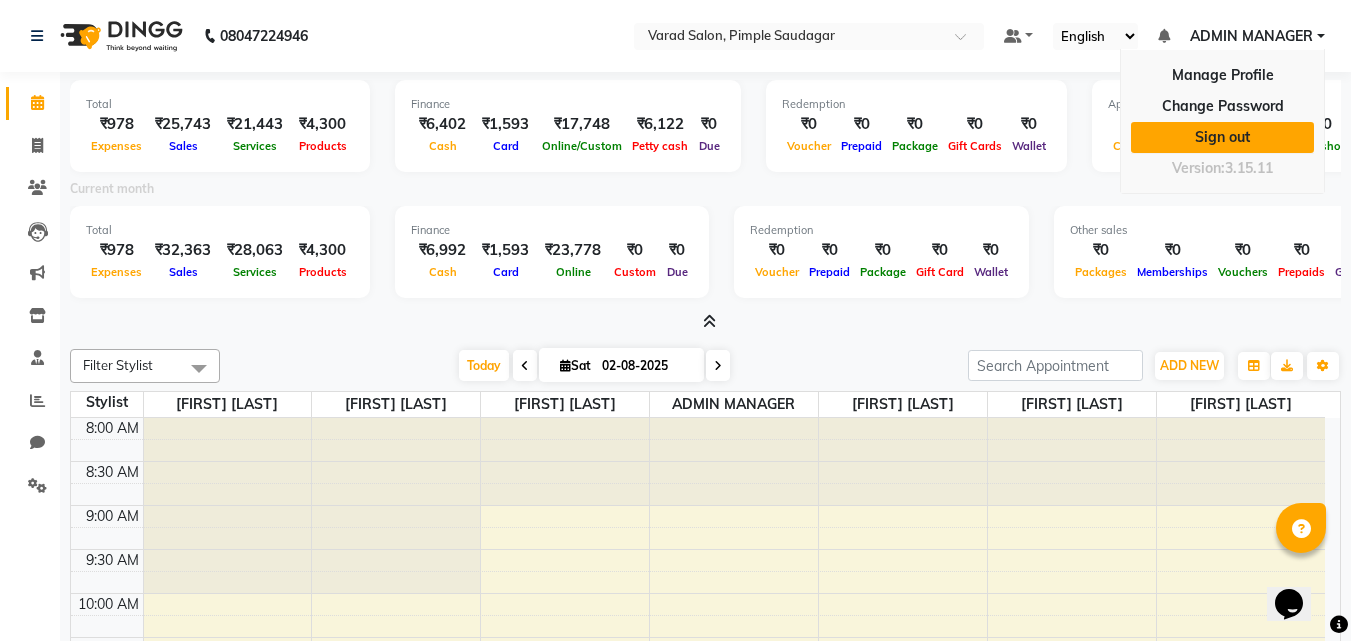 click on "Sign out" at bounding box center [1222, 137] 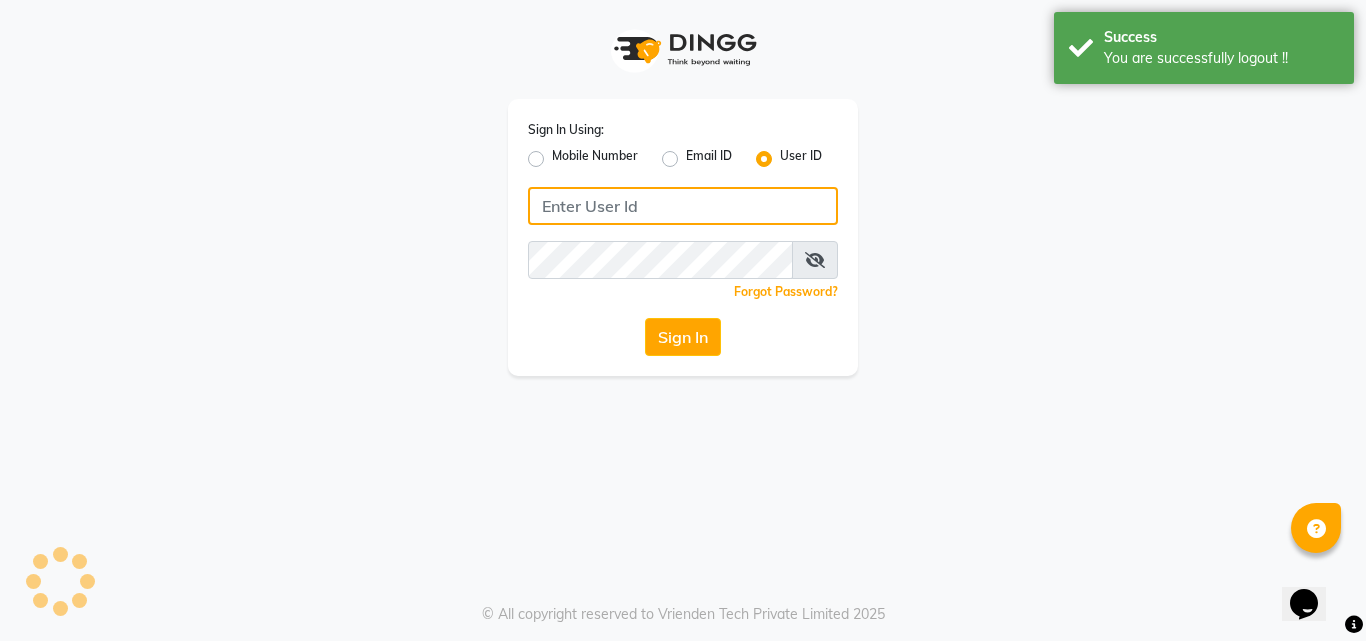 type on "9657515199" 